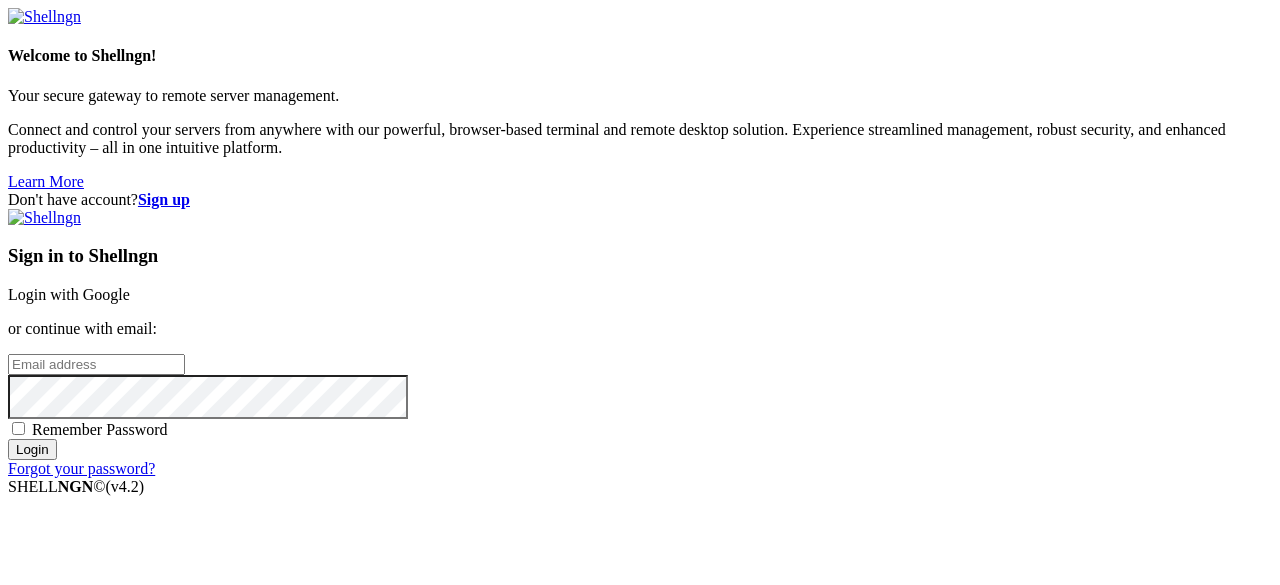 scroll, scrollTop: 0, scrollLeft: 0, axis: both 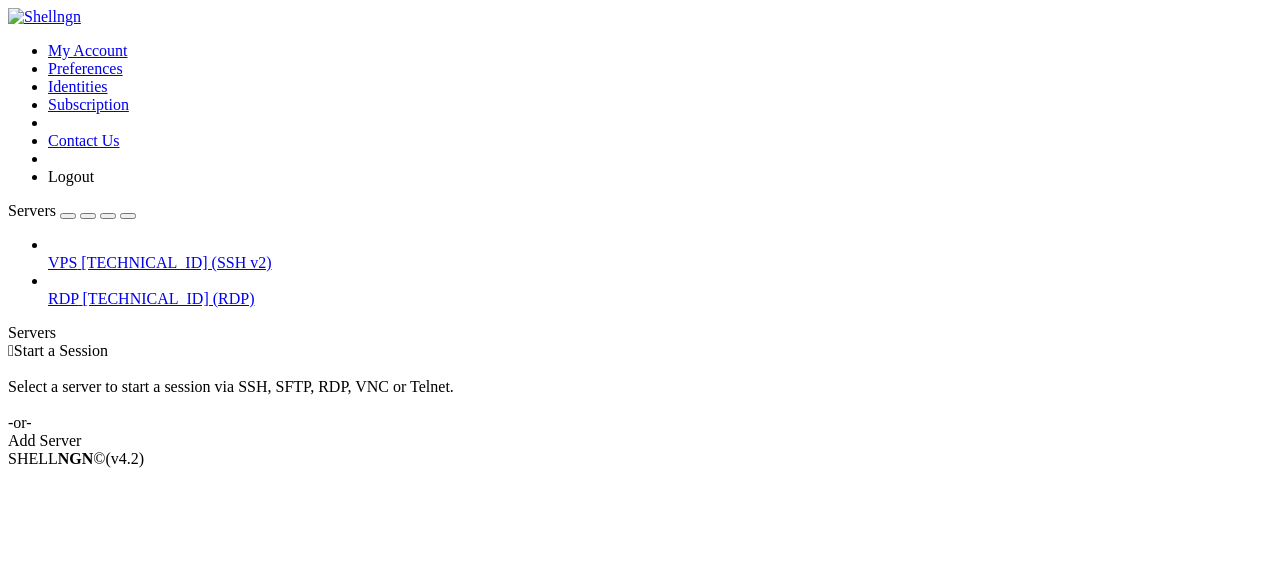 click on "[TECHNICAL_ID] (RDP)" at bounding box center (169, 298) 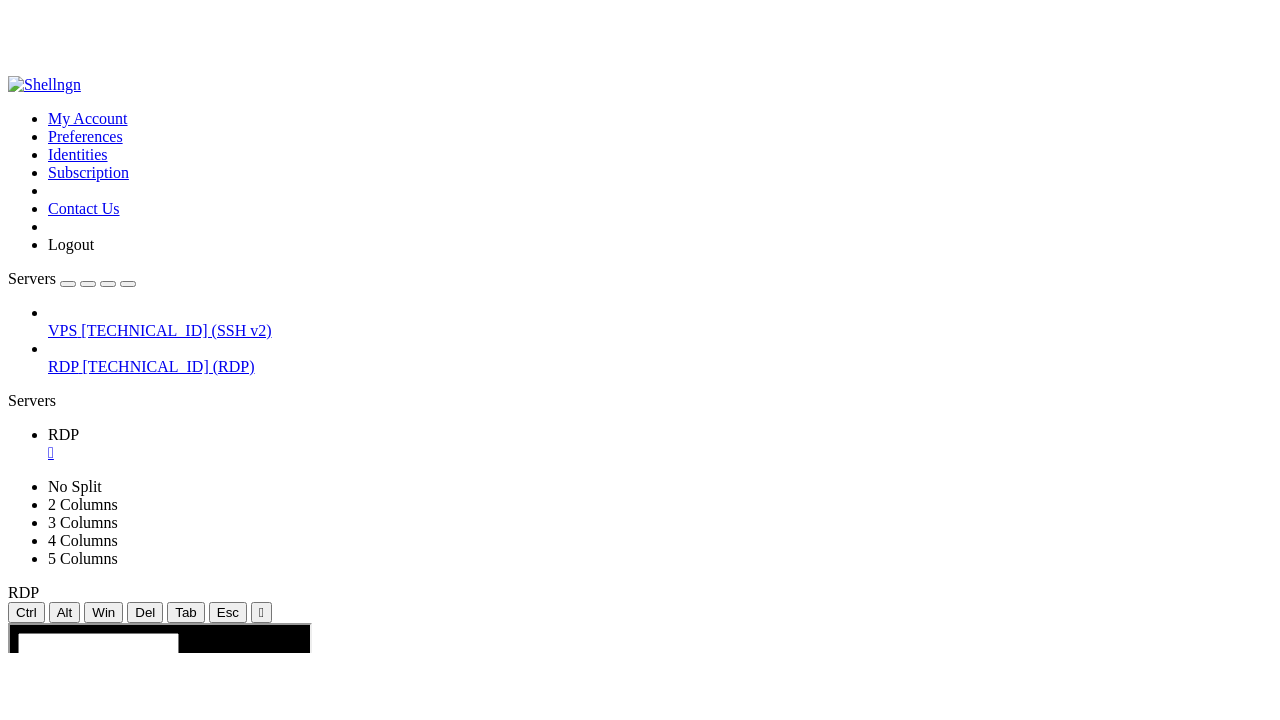 scroll, scrollTop: 0, scrollLeft: 0, axis: both 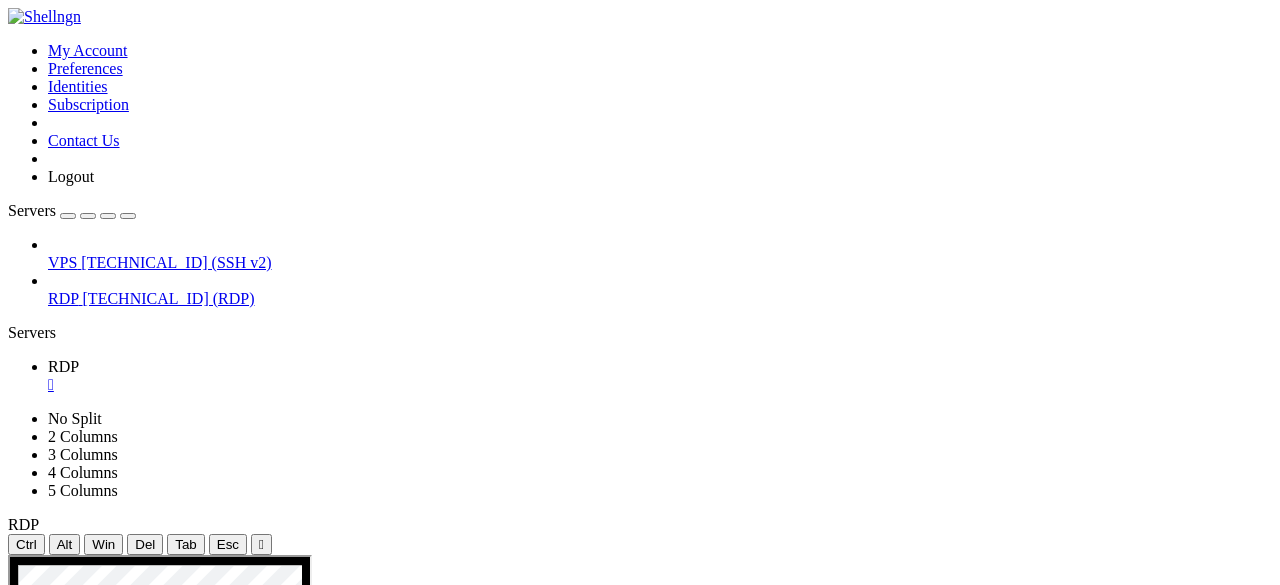 click at bounding box center [128, 216] 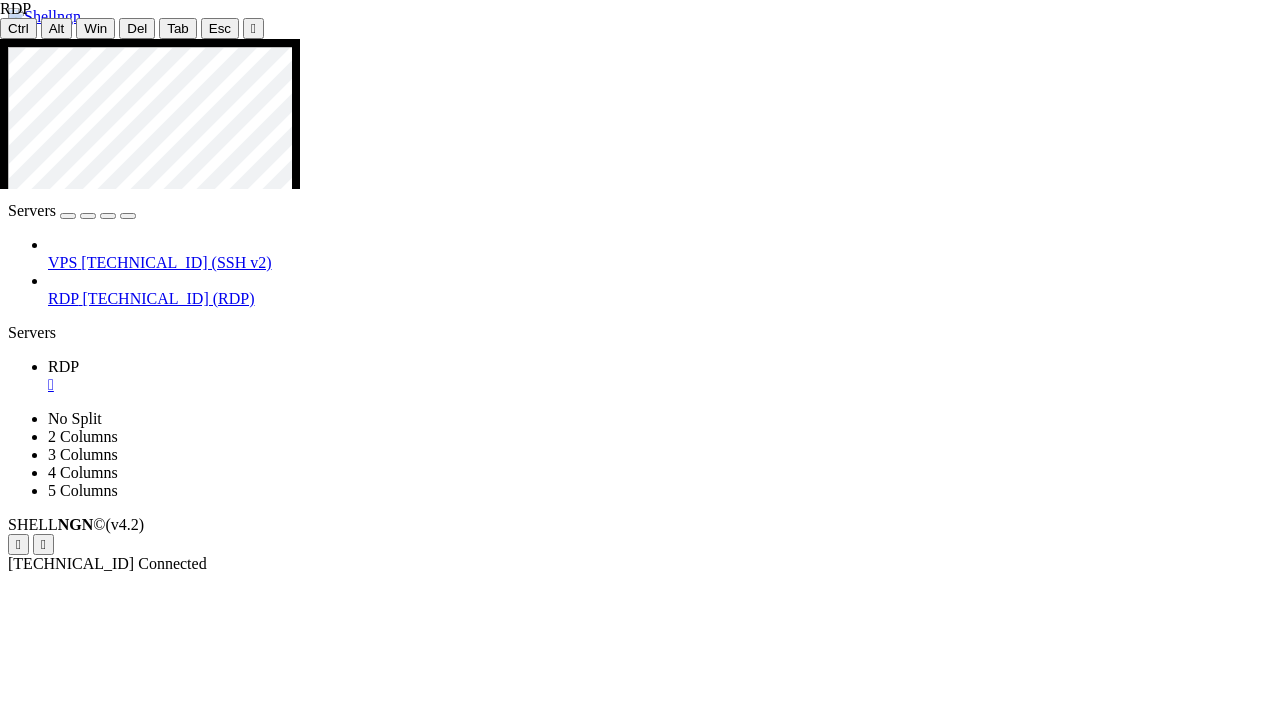 click at bounding box center [648, 1006] 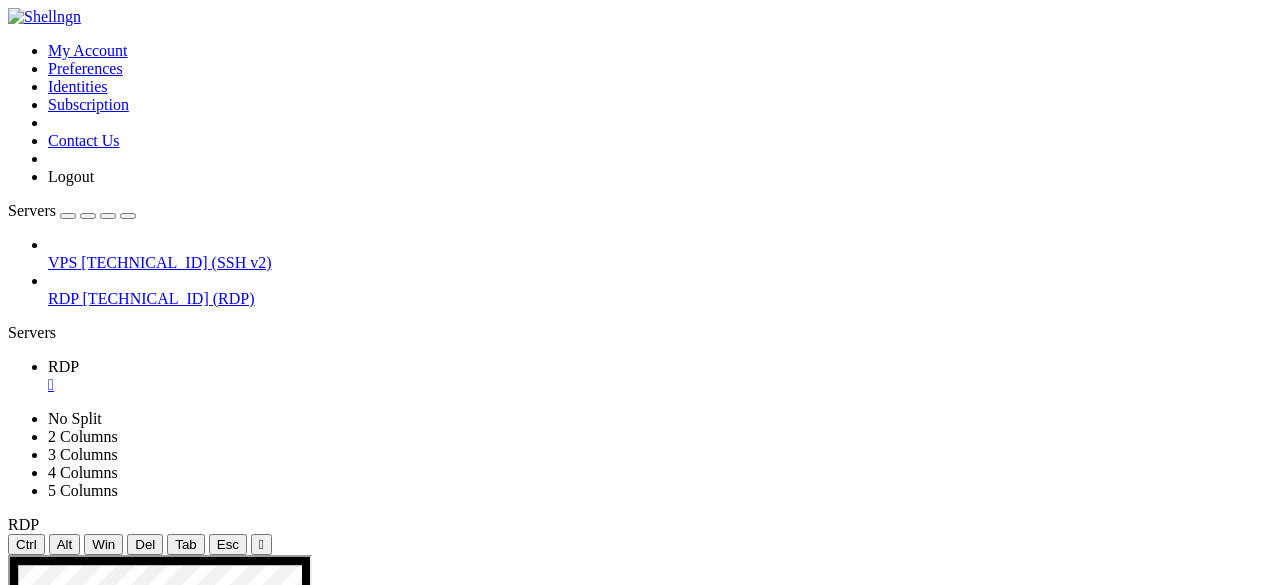click at bounding box center (8, 410) 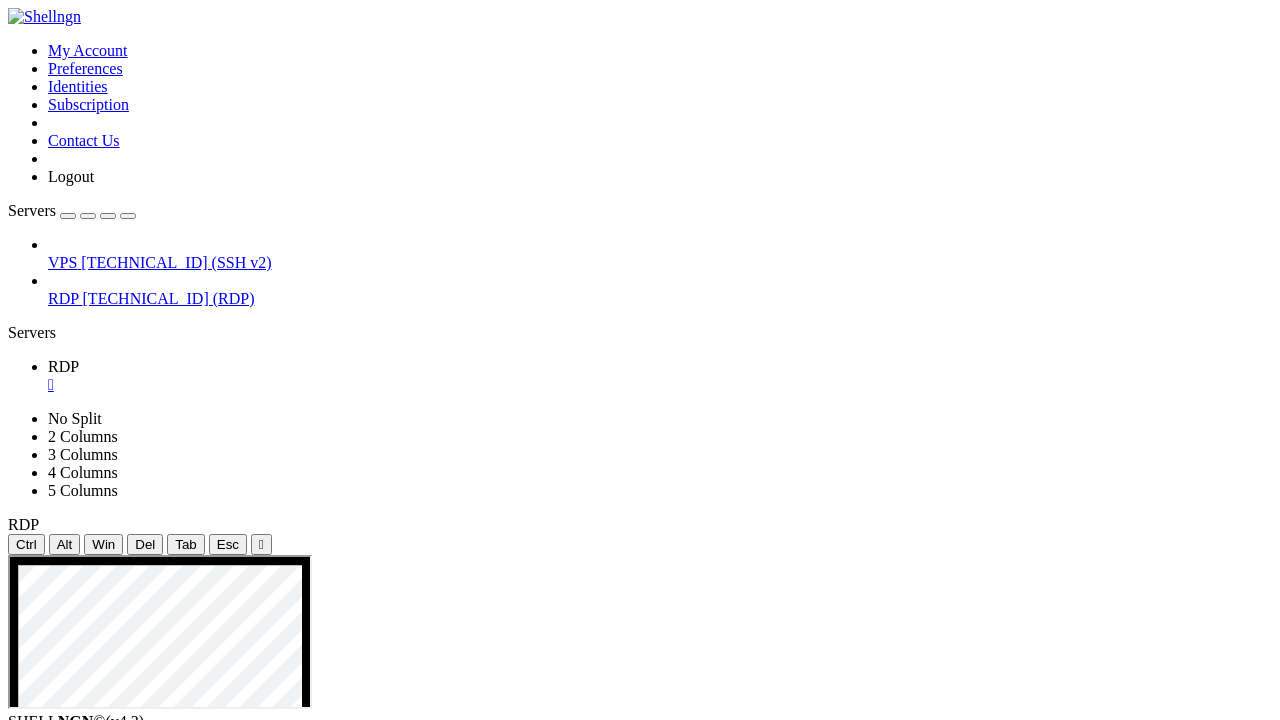 click at bounding box center (656, 1641) 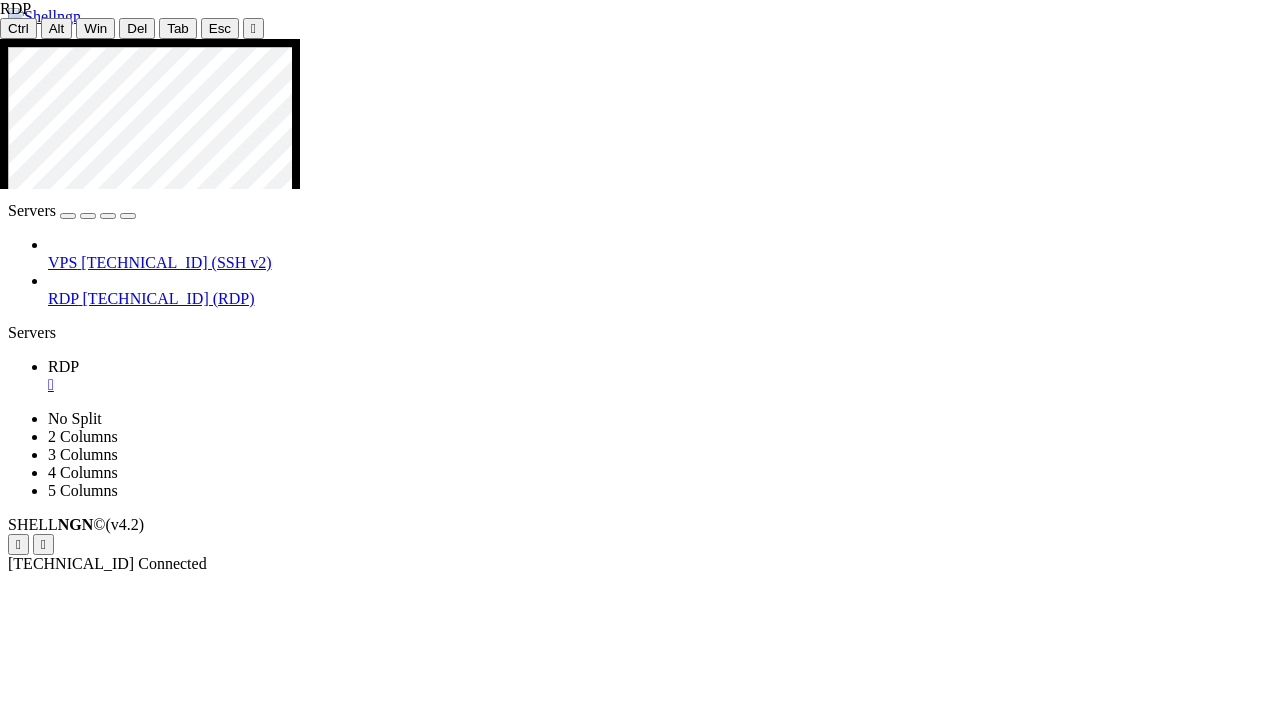 click at bounding box center [648, 1125] 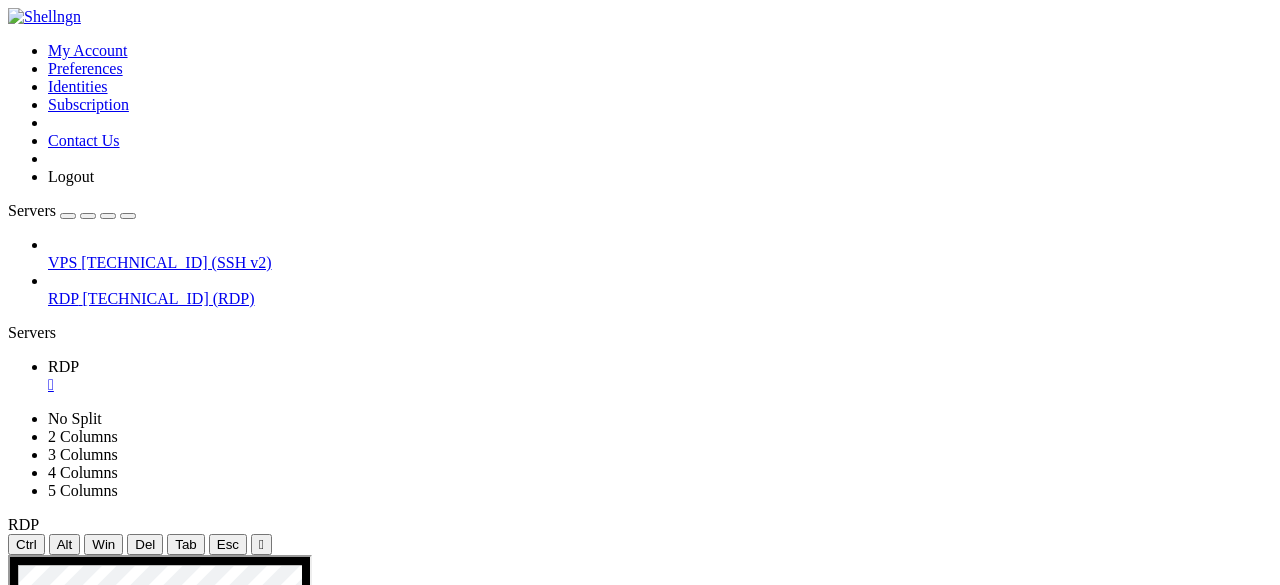click on "" at bounding box center [261, 544] 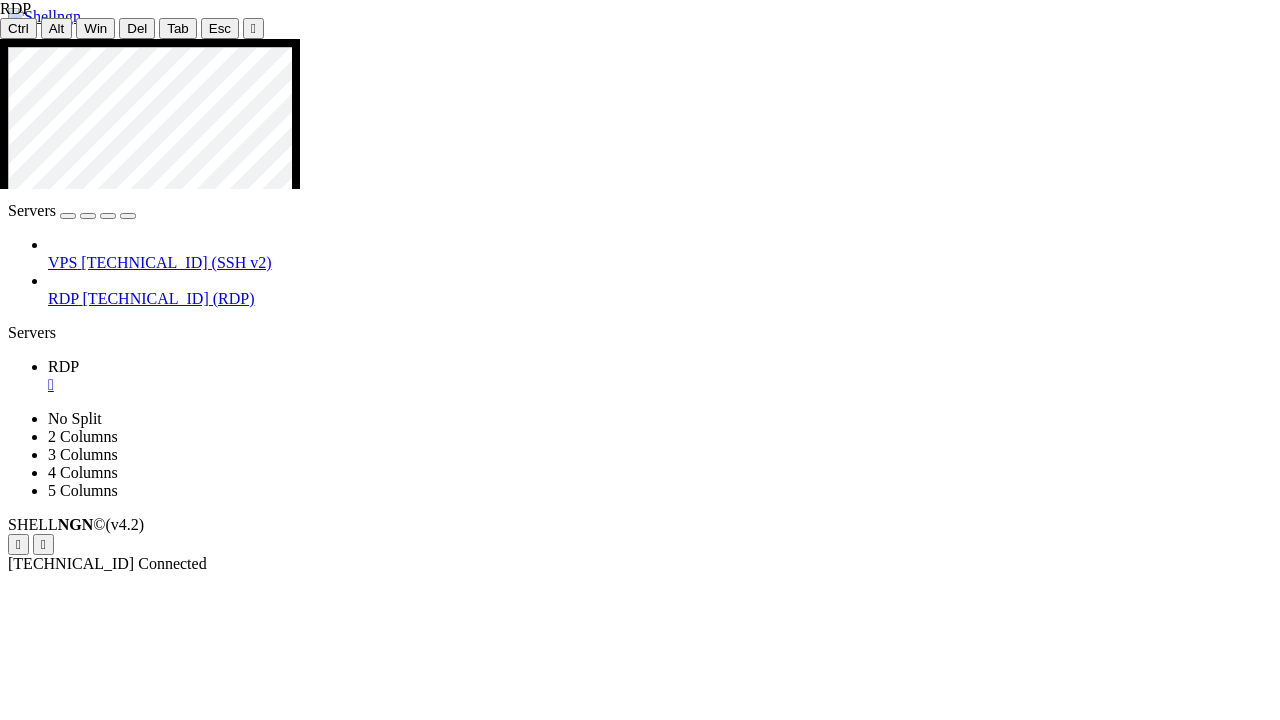 click at bounding box center (648, 1125) 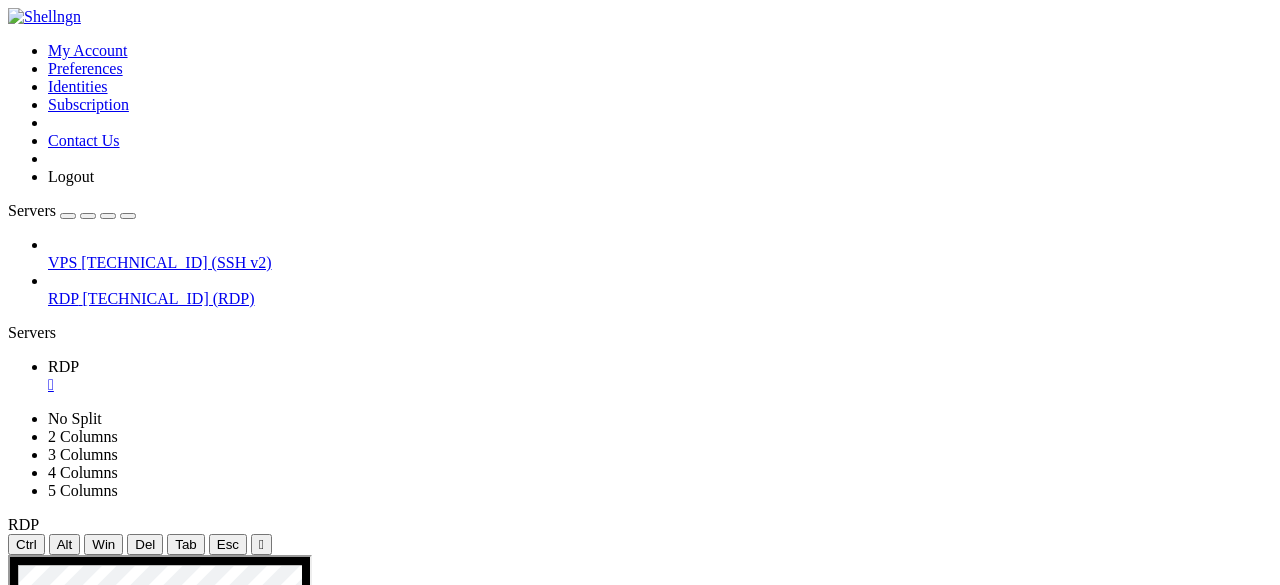 drag, startPoint x: 458, startPoint y: 68, endPoint x: 458, endPoint y: 108, distance: 40 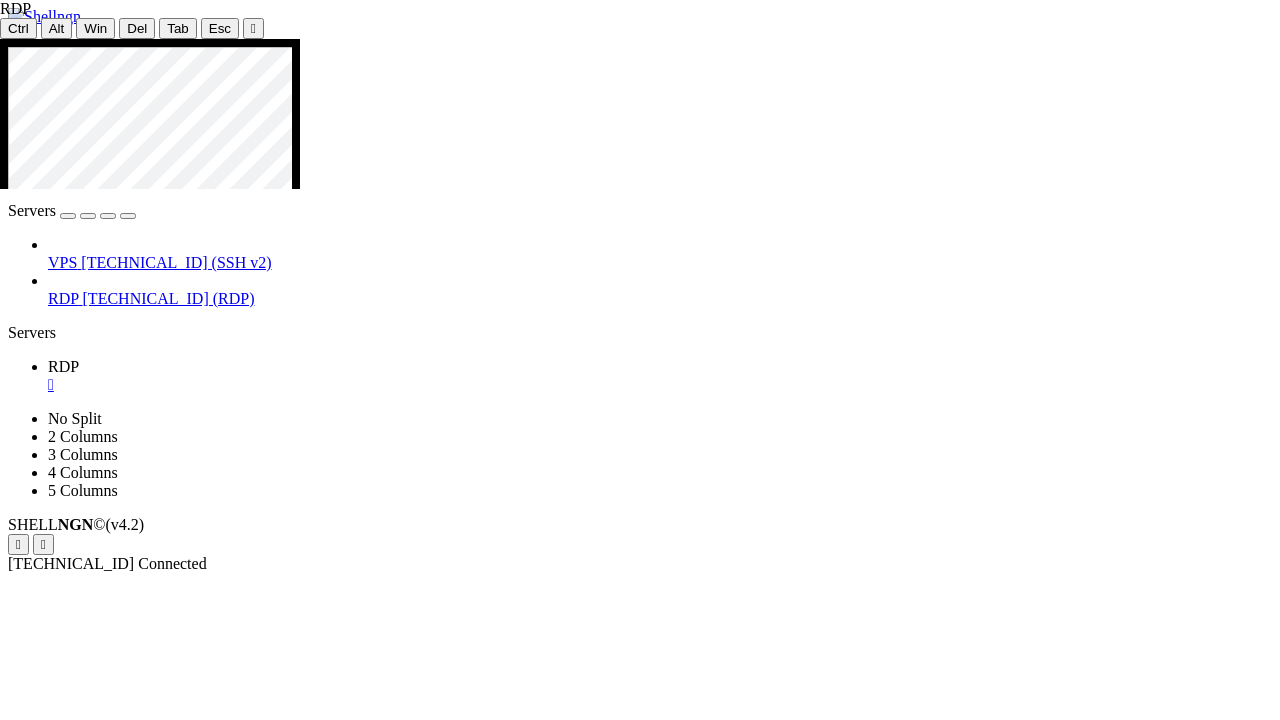 click at bounding box center (648, 1125) 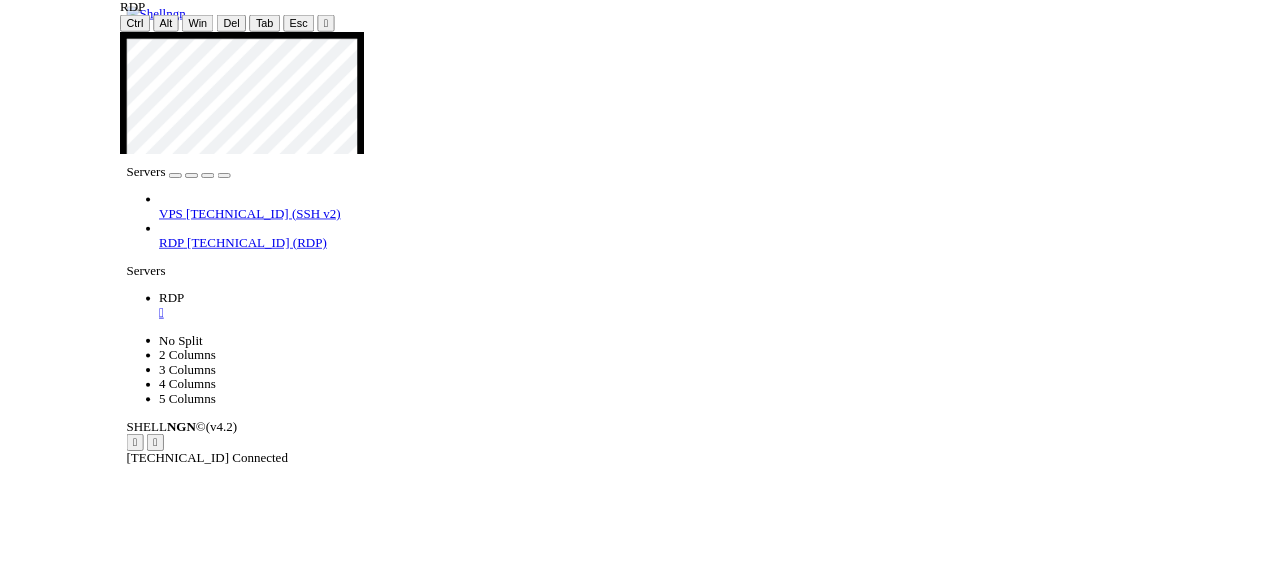 scroll, scrollTop: 16, scrollLeft: 14, axis: both 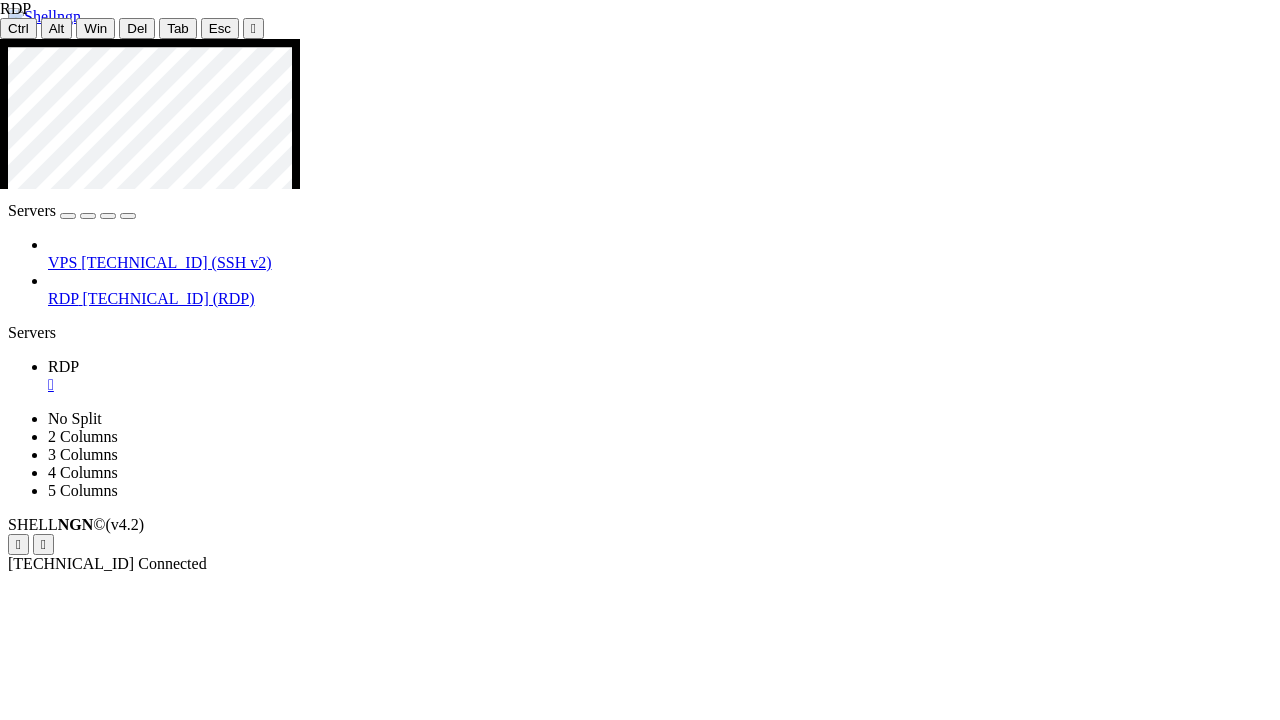 click at bounding box center (649, 1118) 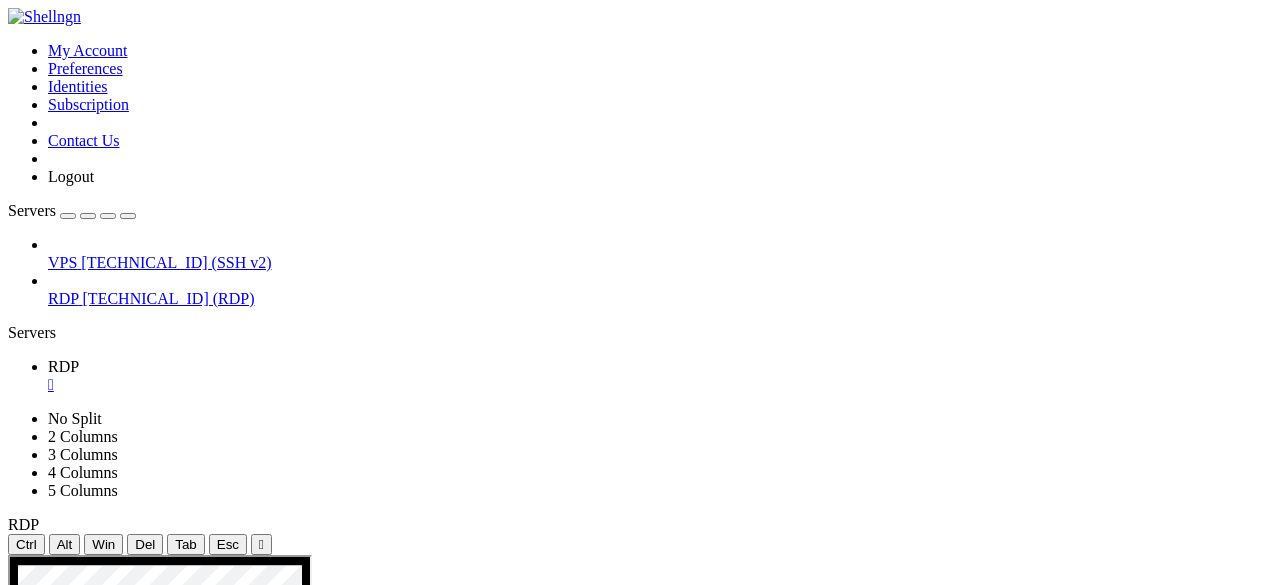 click on "" at bounding box center [261, 544] 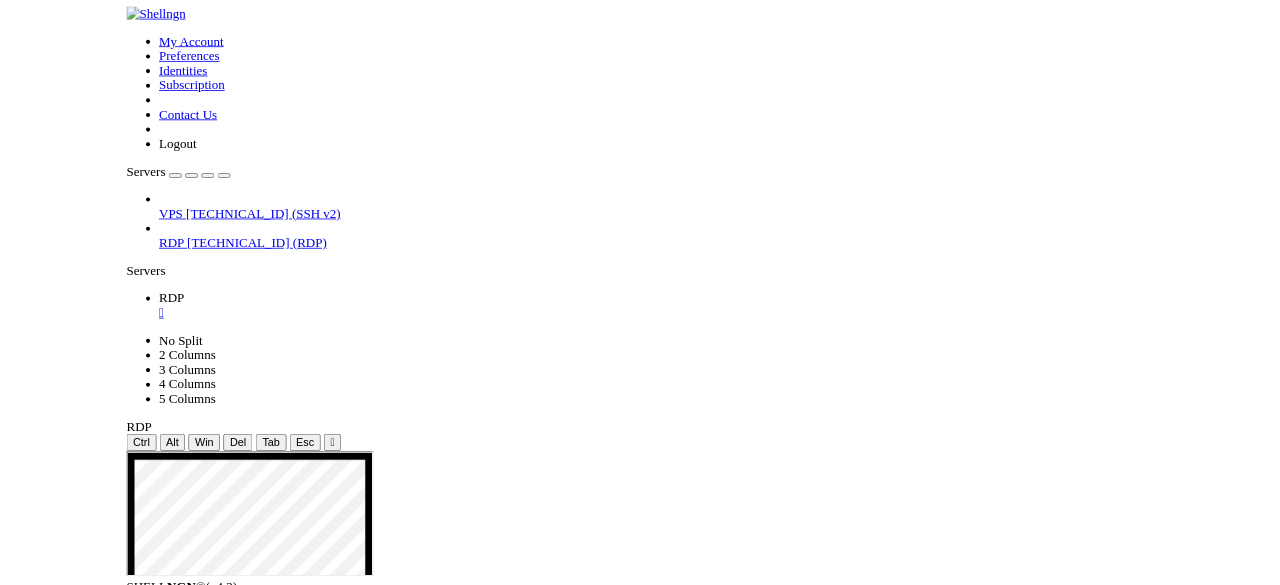 scroll, scrollTop: 0, scrollLeft: 0, axis: both 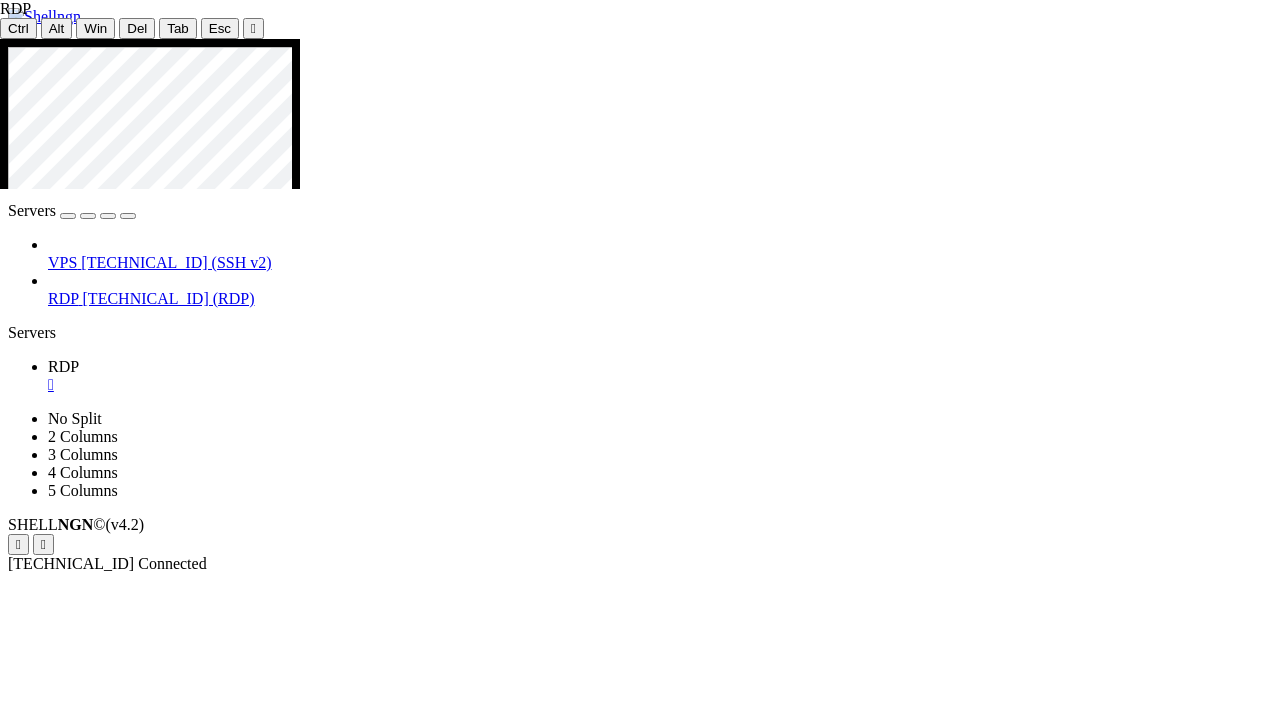 click at bounding box center [805, 1213] 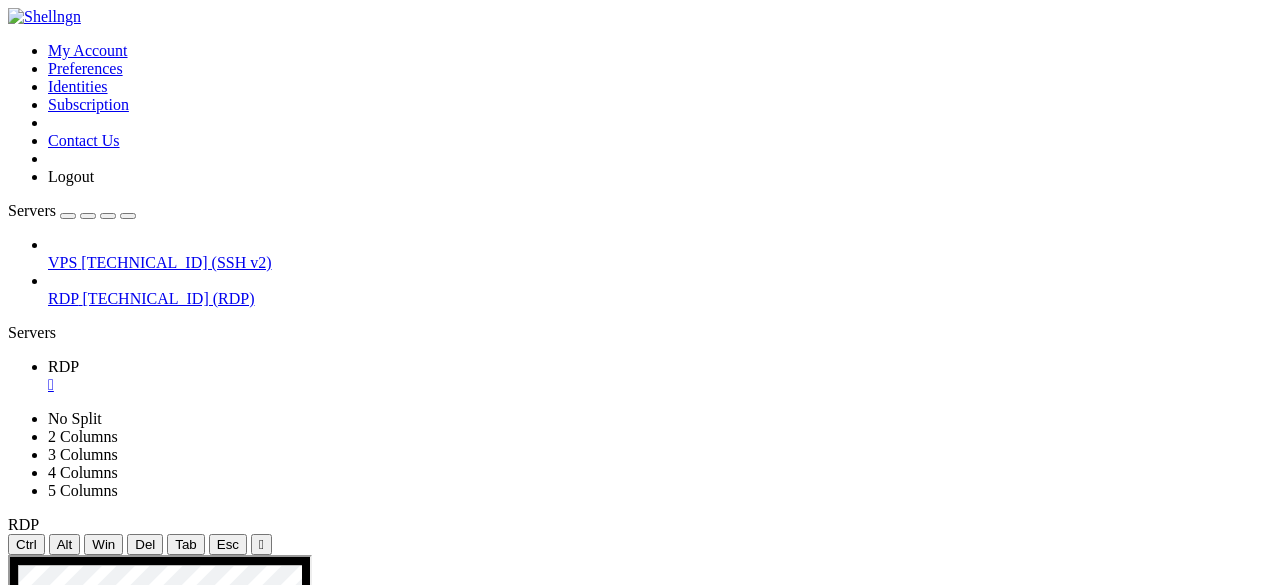 click at bounding box center [128, 216] 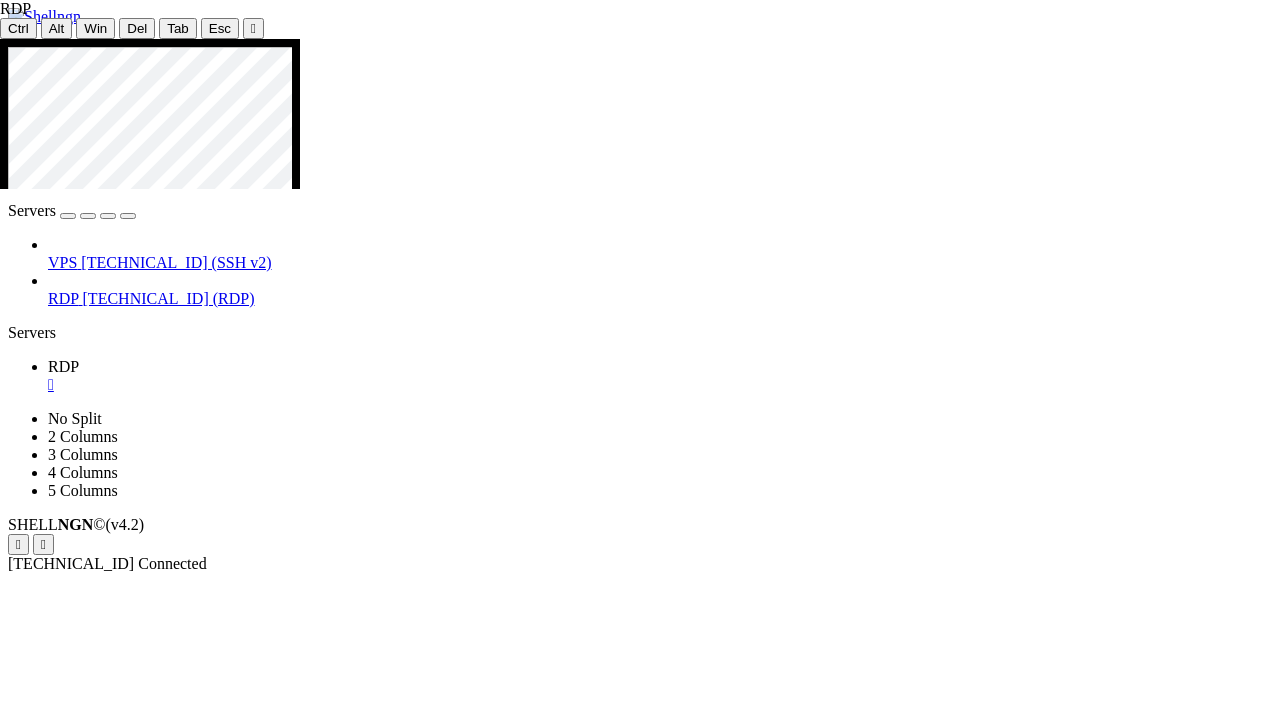 click at bounding box center [805, 1213] 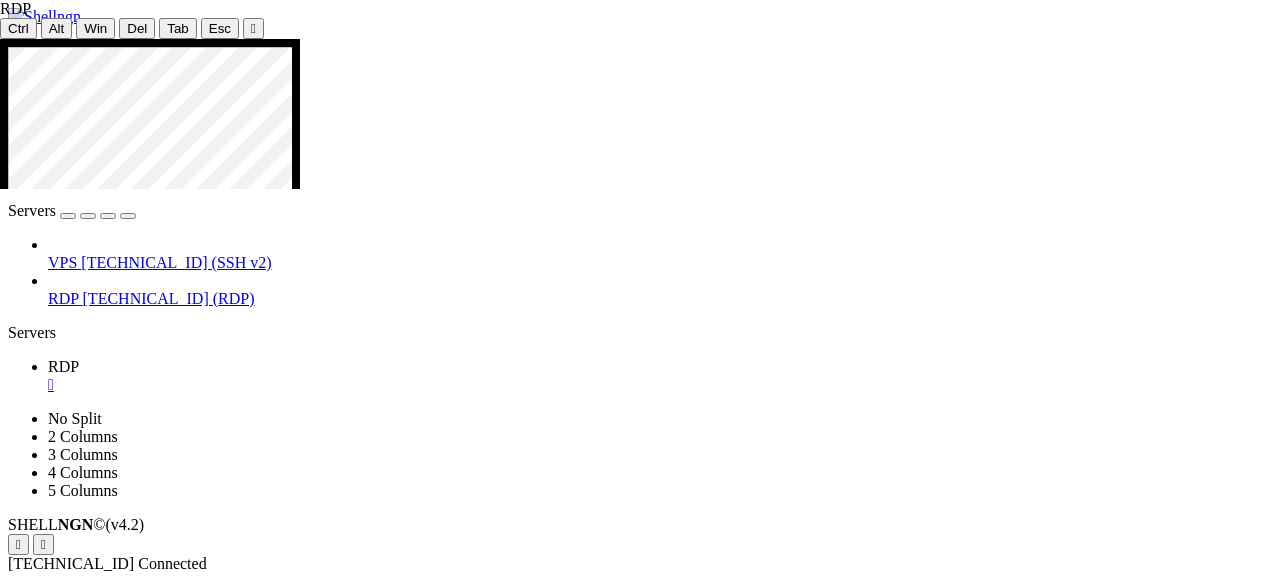 click on "" at bounding box center [660, 385] 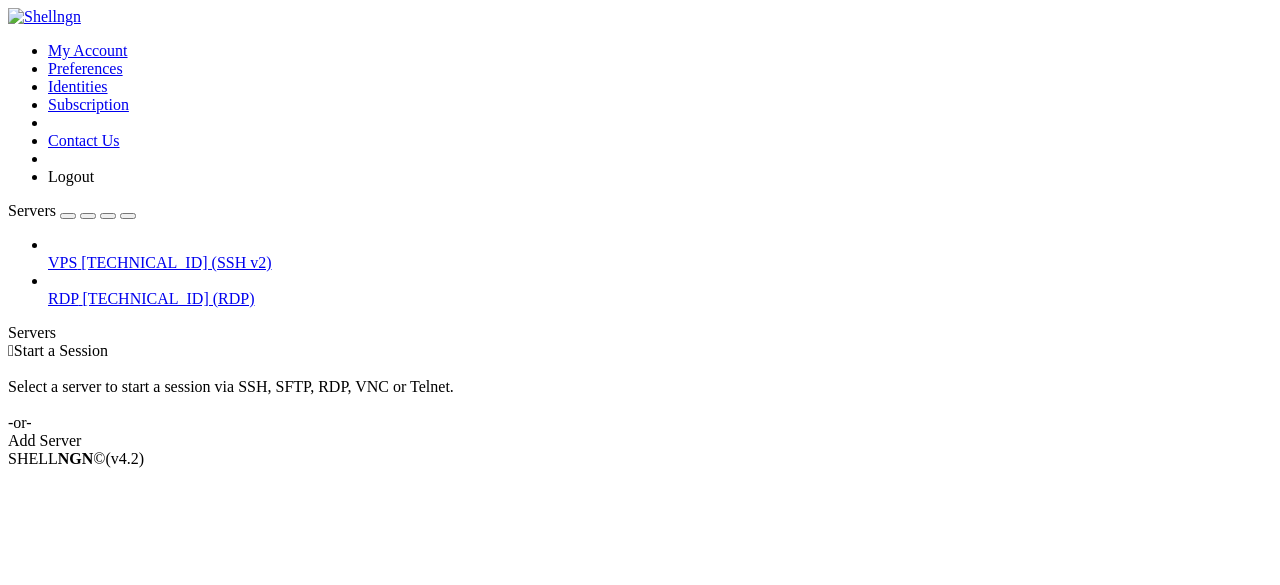 click on "Servers" at bounding box center [640, 333] 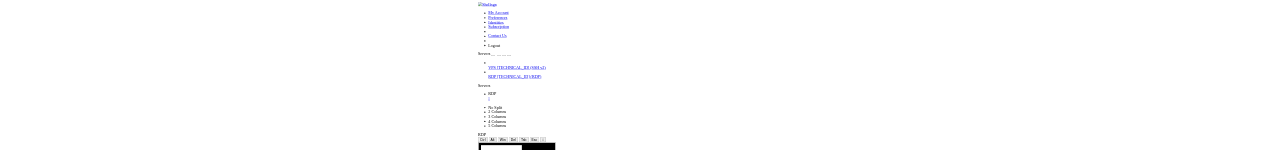 scroll, scrollTop: 0, scrollLeft: 0, axis: both 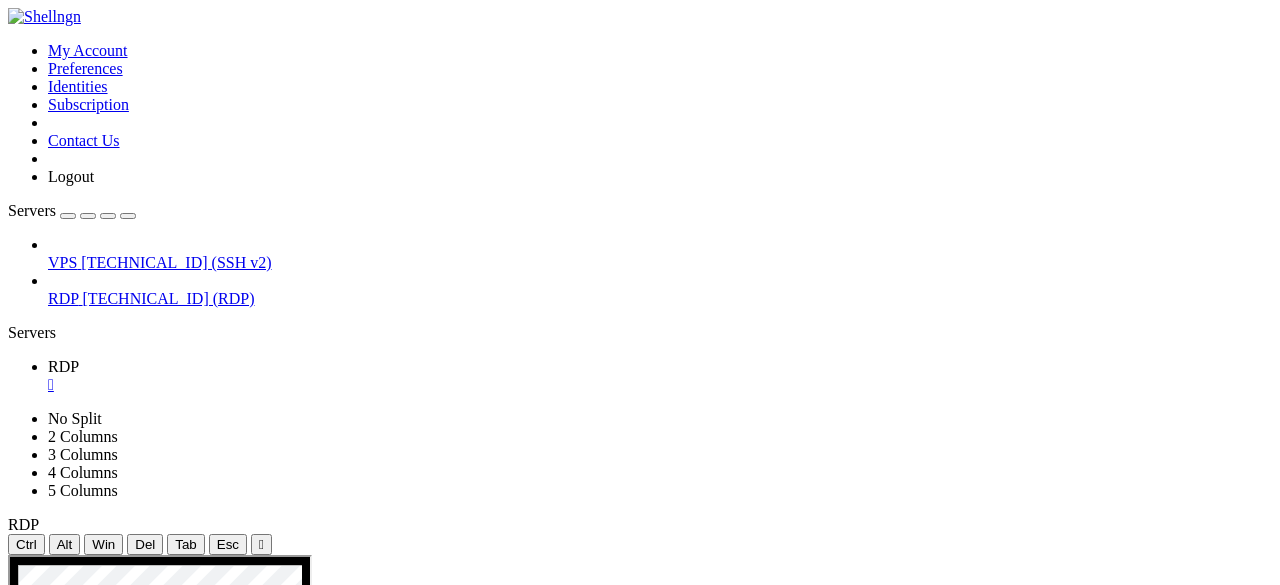 click at bounding box center [128, 216] 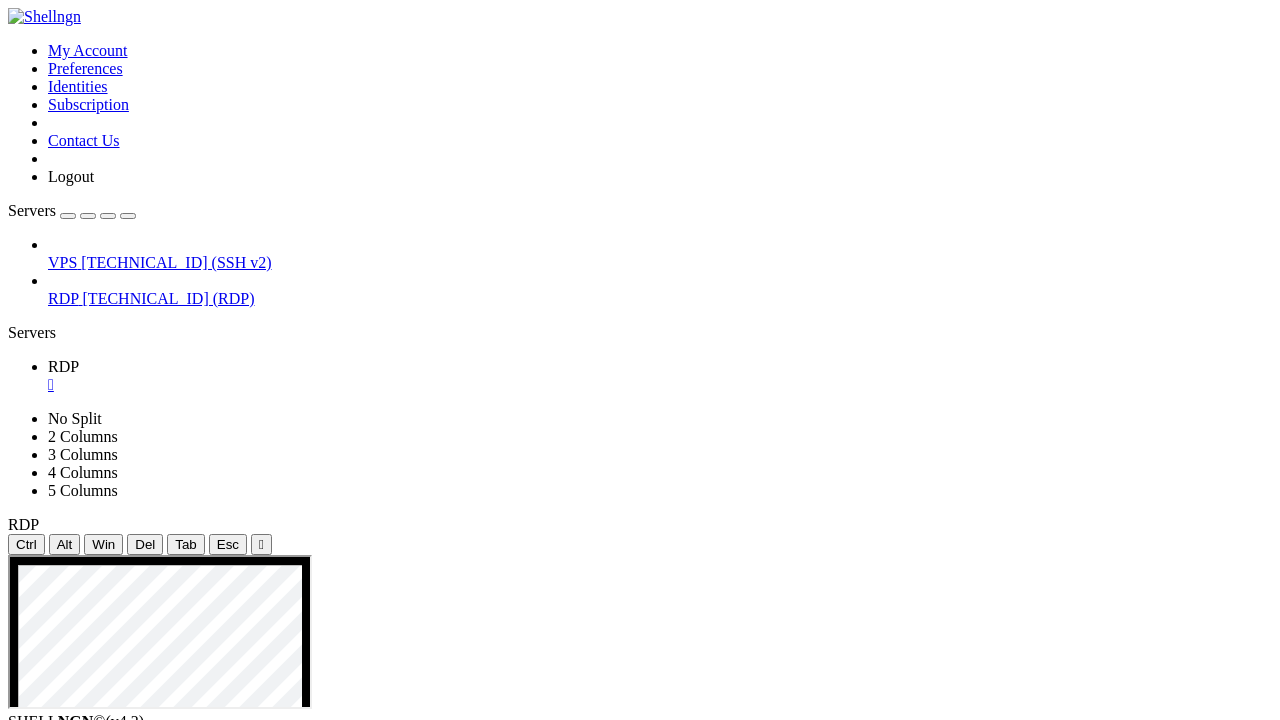 click at bounding box center [656, 1641] 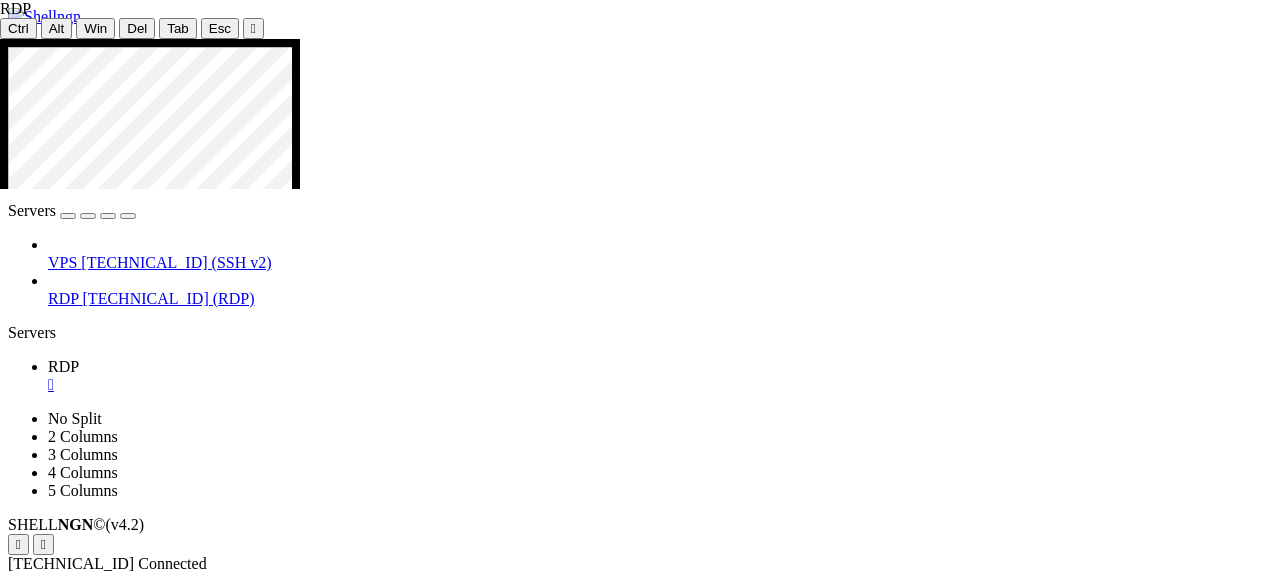 click on "Servers" at bounding box center (640, 333) 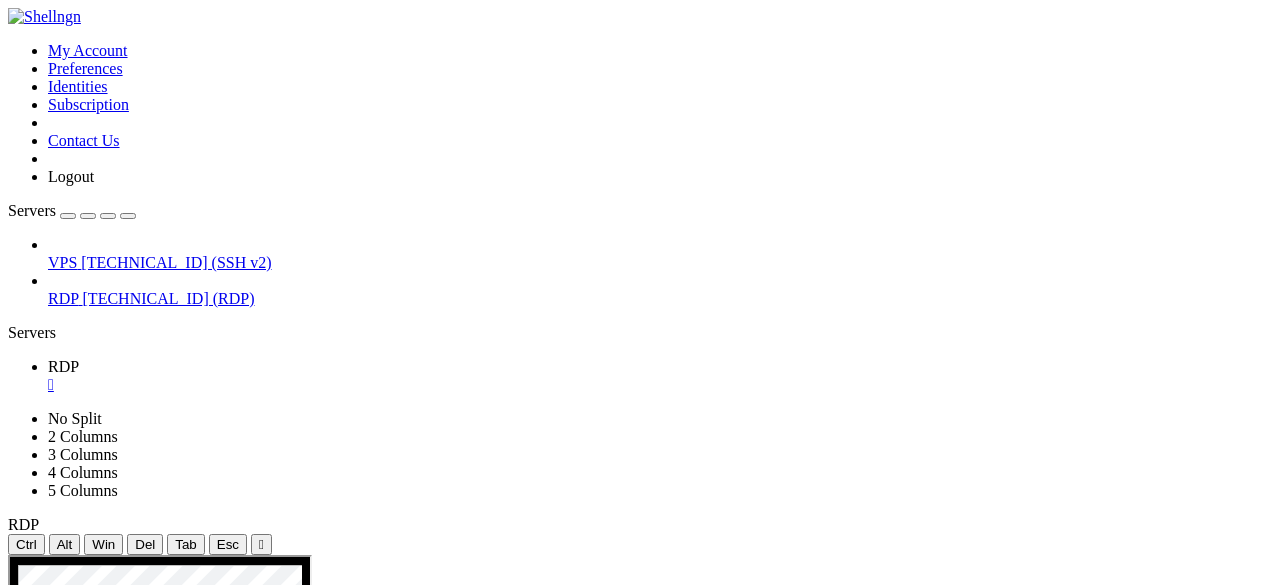 click on "Properties" at bounding box center [80, 902] 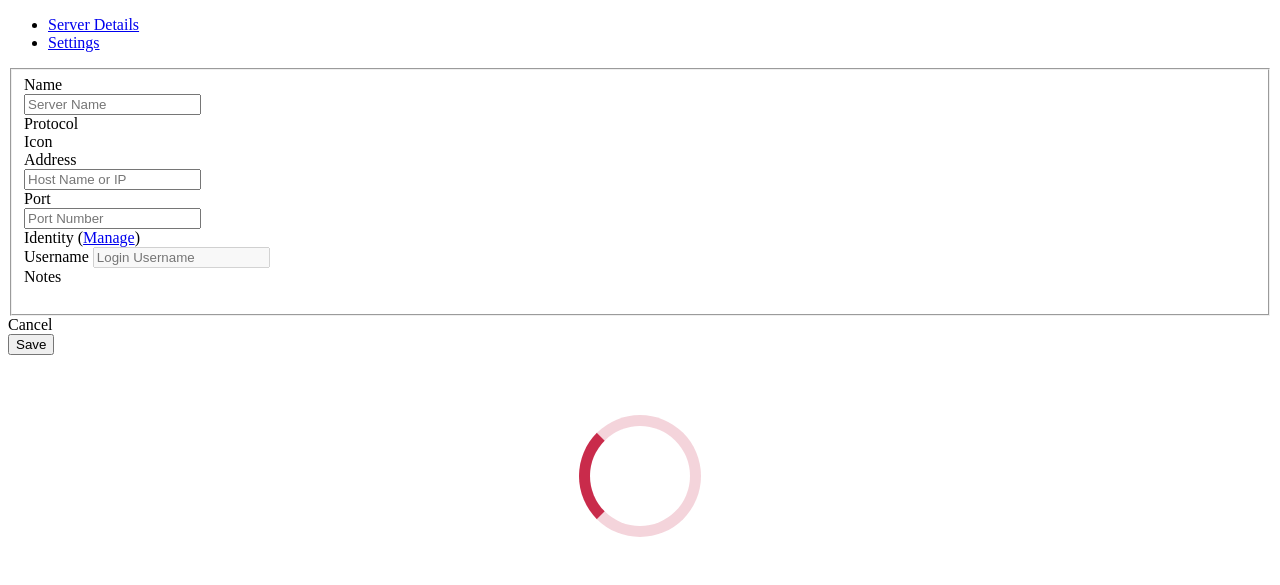 type on "RDP" 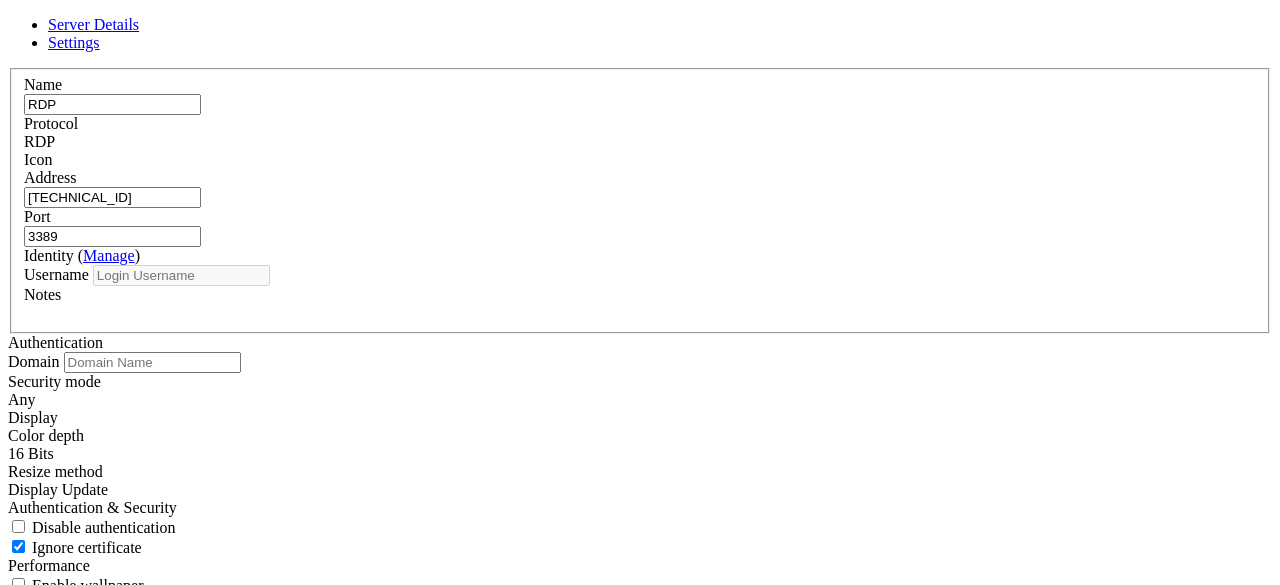 type on "astute" 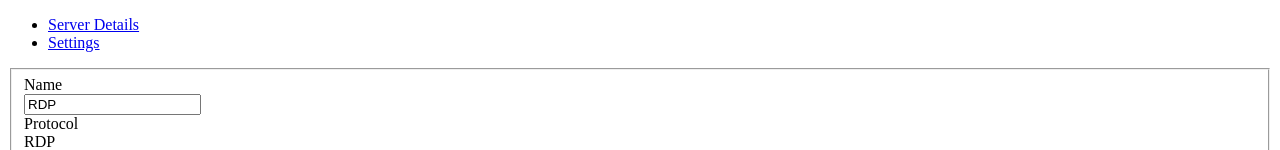 scroll, scrollTop: 320, scrollLeft: 0, axis: vertical 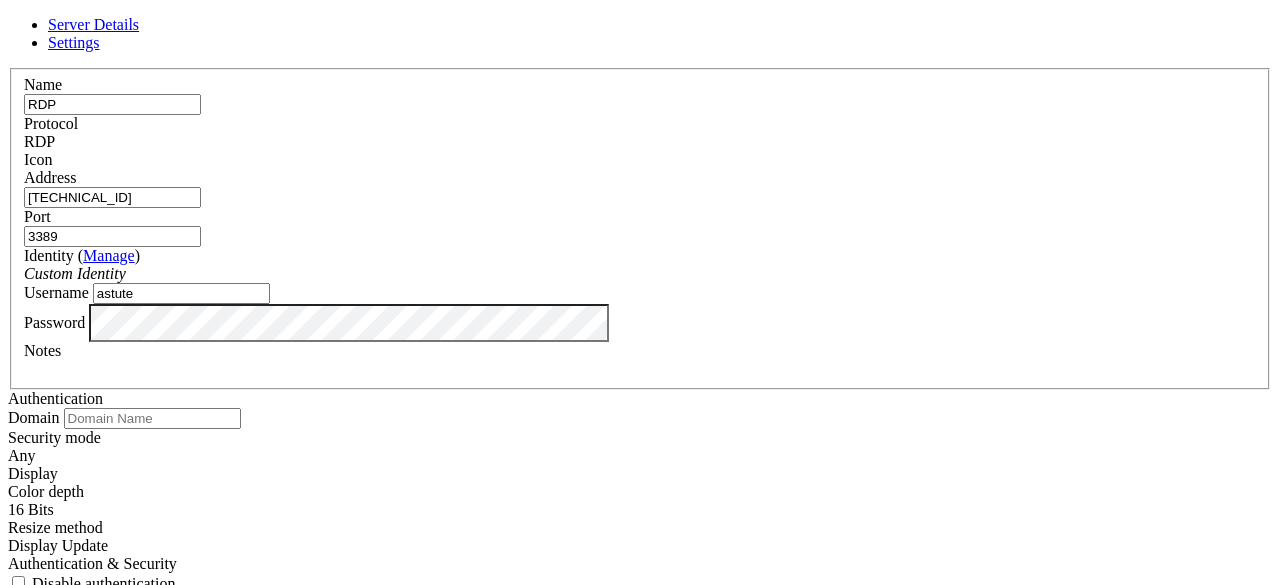 click on "astute" at bounding box center [181, 293] 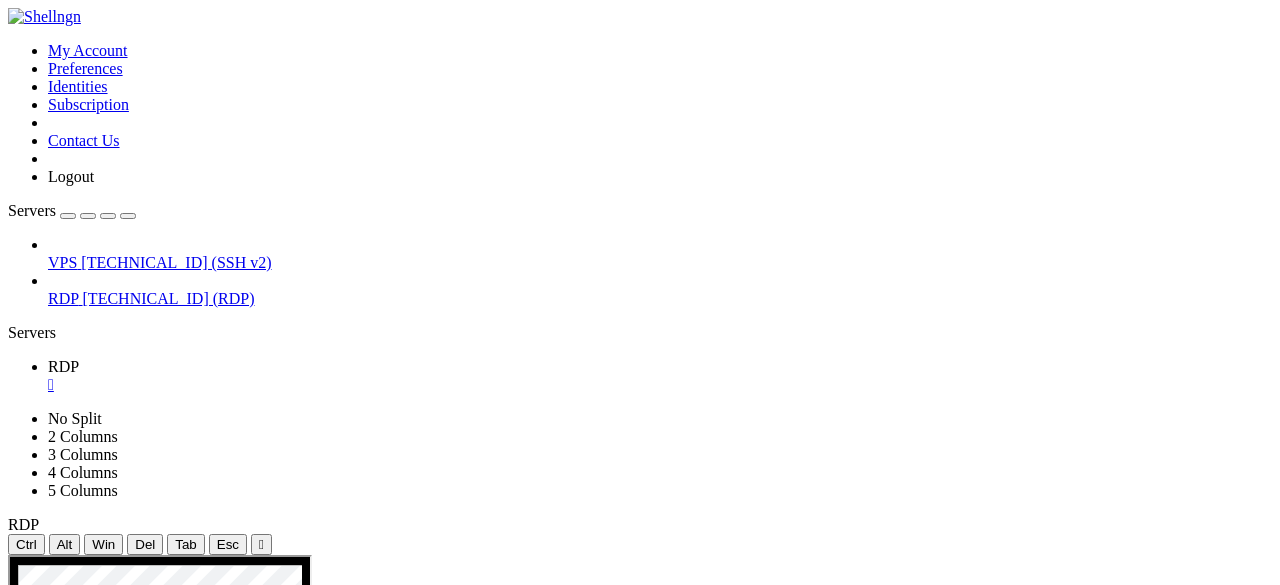 click on "" at bounding box center [261, 544] 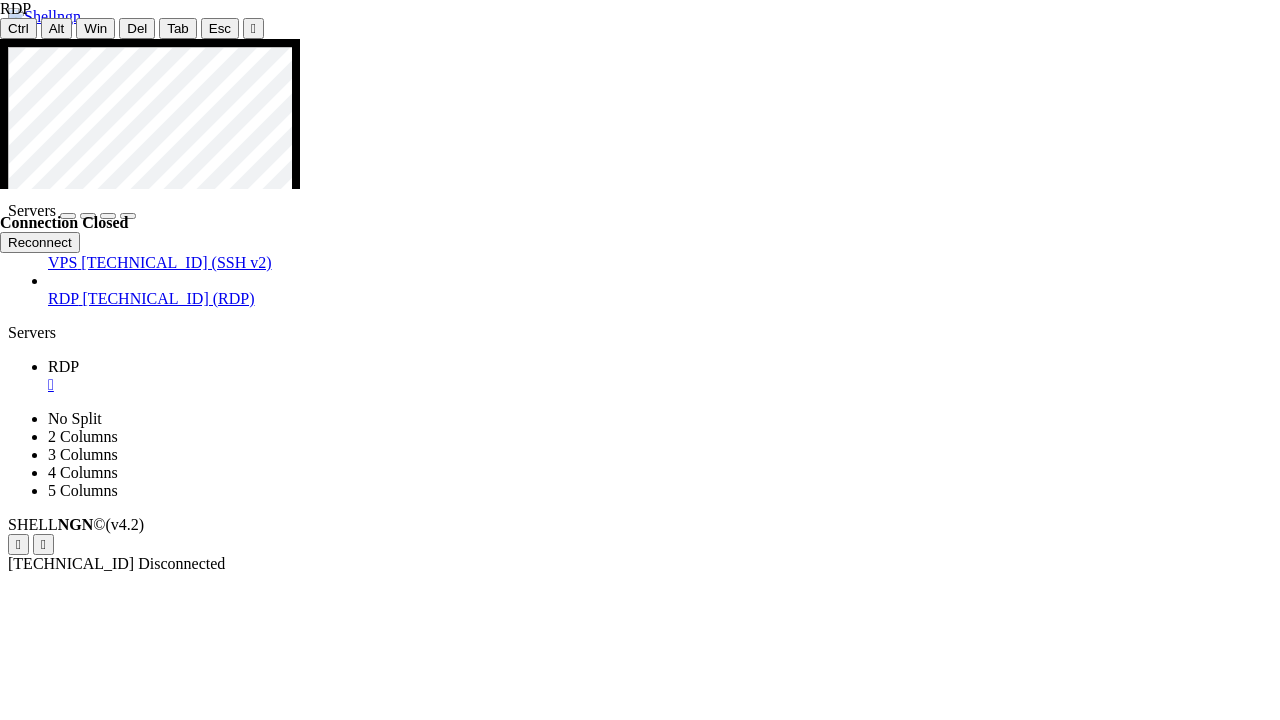 click on "Reconnect" at bounding box center [40, 242] 